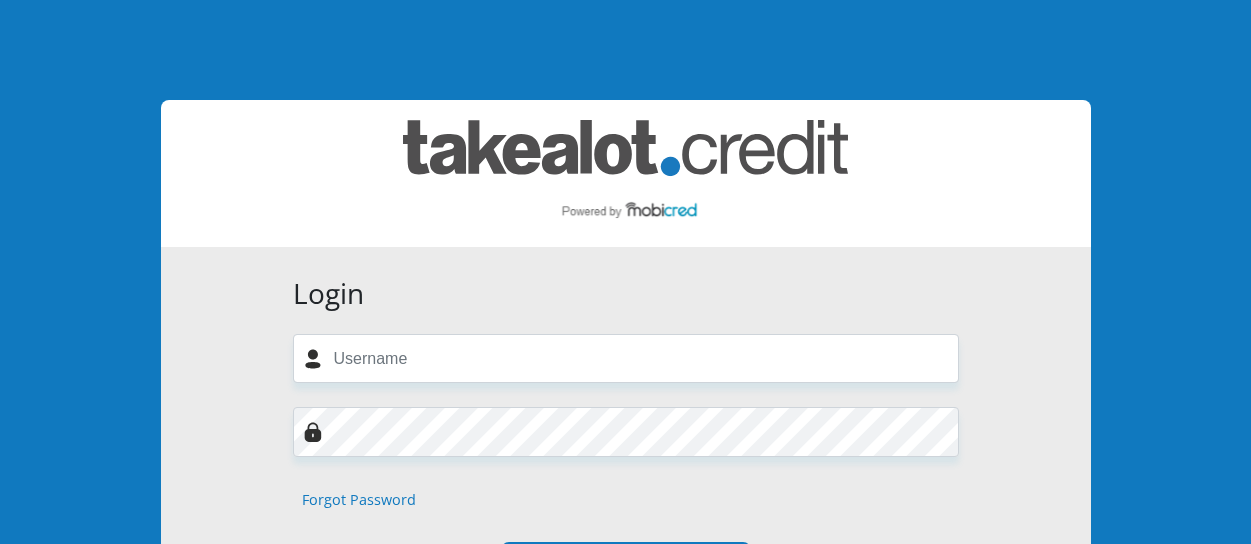 scroll, scrollTop: 0, scrollLeft: 0, axis: both 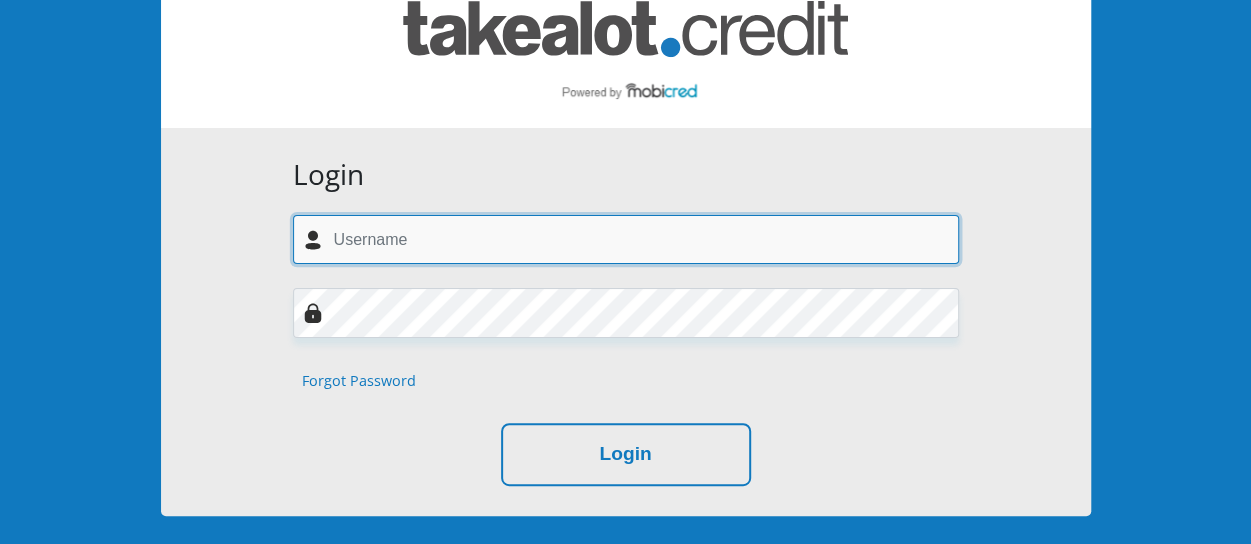 click at bounding box center (626, 239) 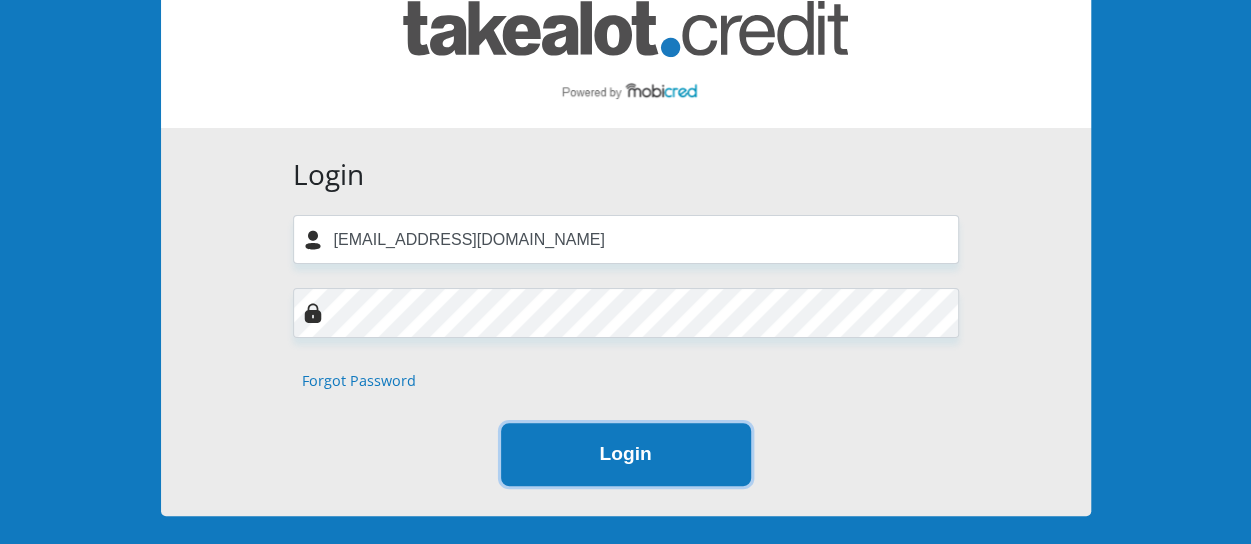 click on "Login" at bounding box center (626, 454) 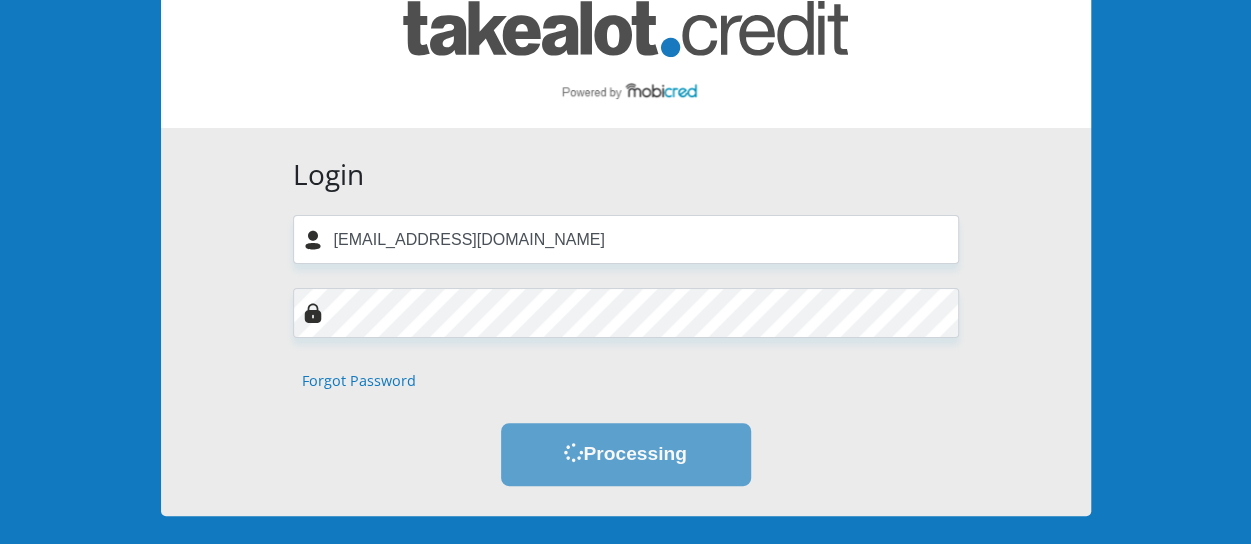 scroll, scrollTop: 0, scrollLeft: 0, axis: both 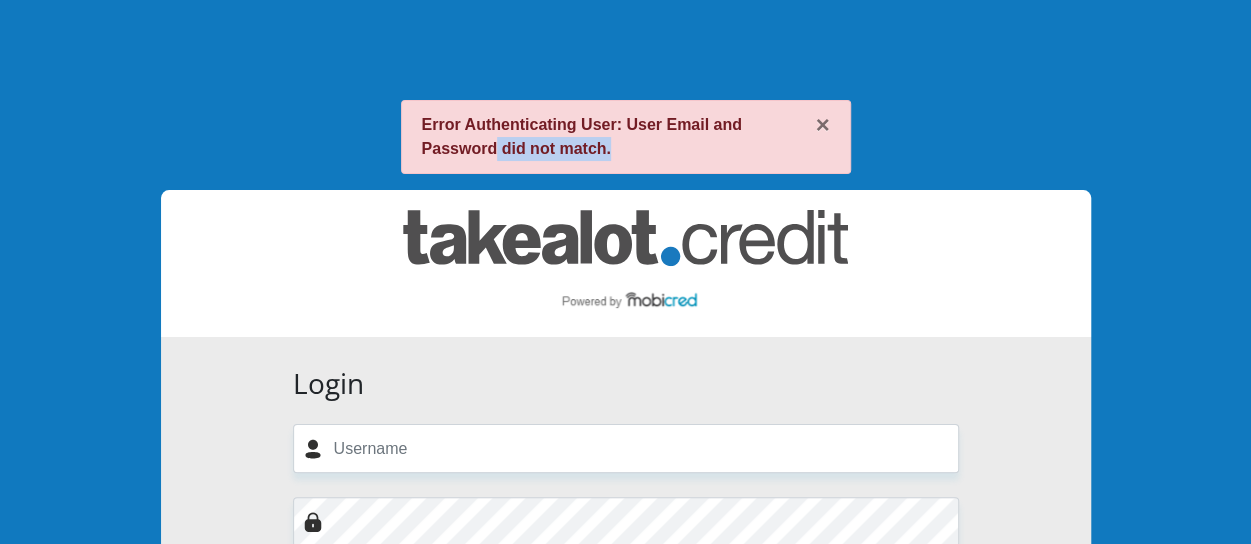 drag, startPoint x: 1247, startPoint y: 119, endPoint x: 1252, endPoint y: 158, distance: 39.319206 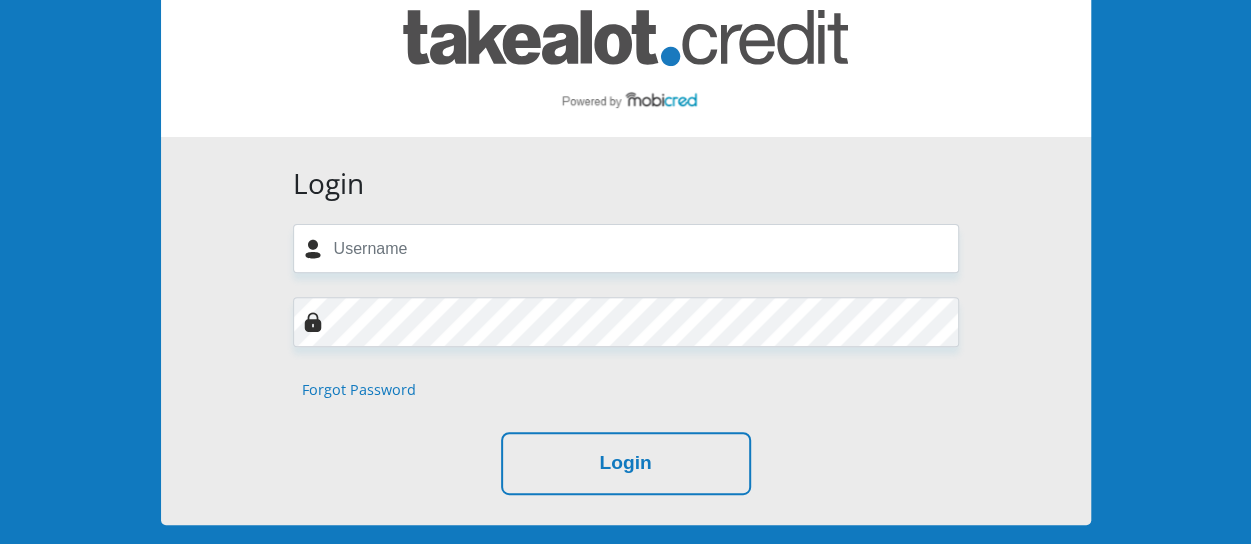 scroll, scrollTop: 192, scrollLeft: 0, axis: vertical 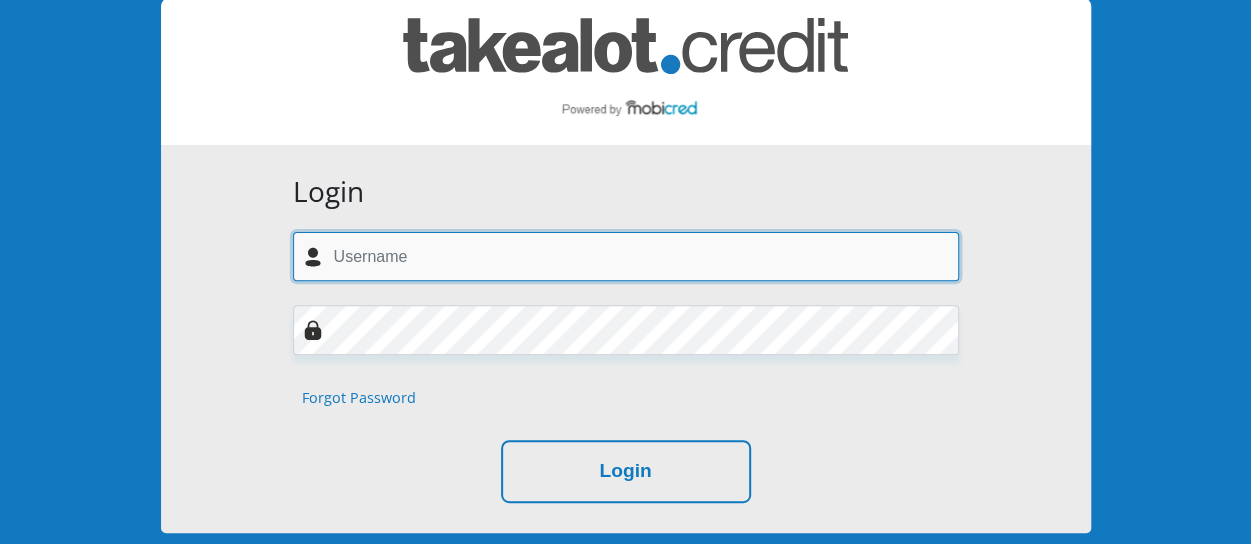 click at bounding box center [626, 256] 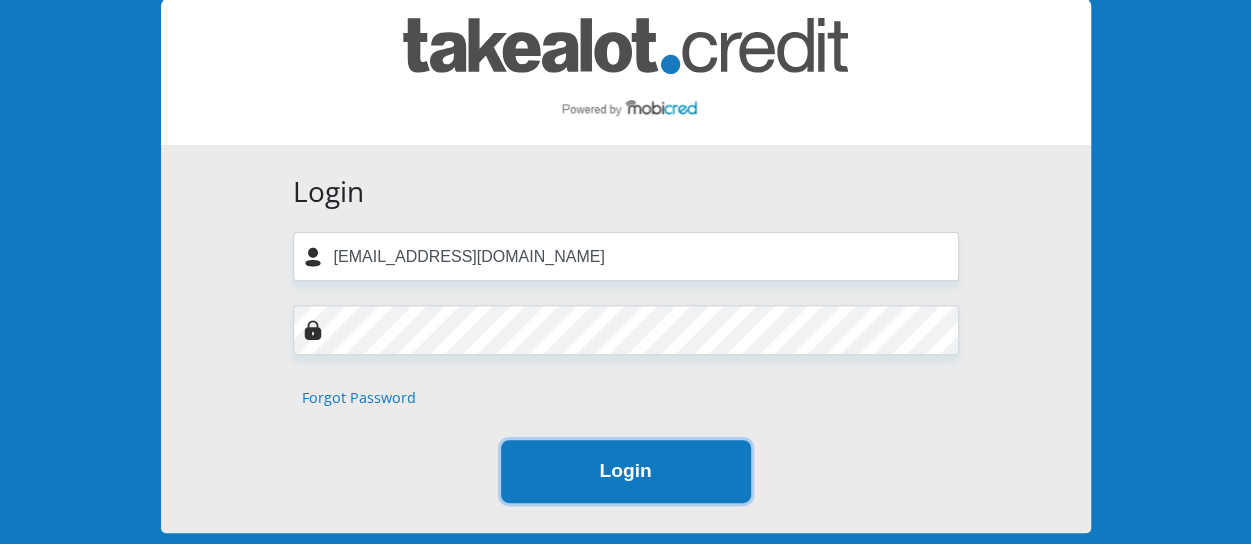click on "Login" at bounding box center (626, 471) 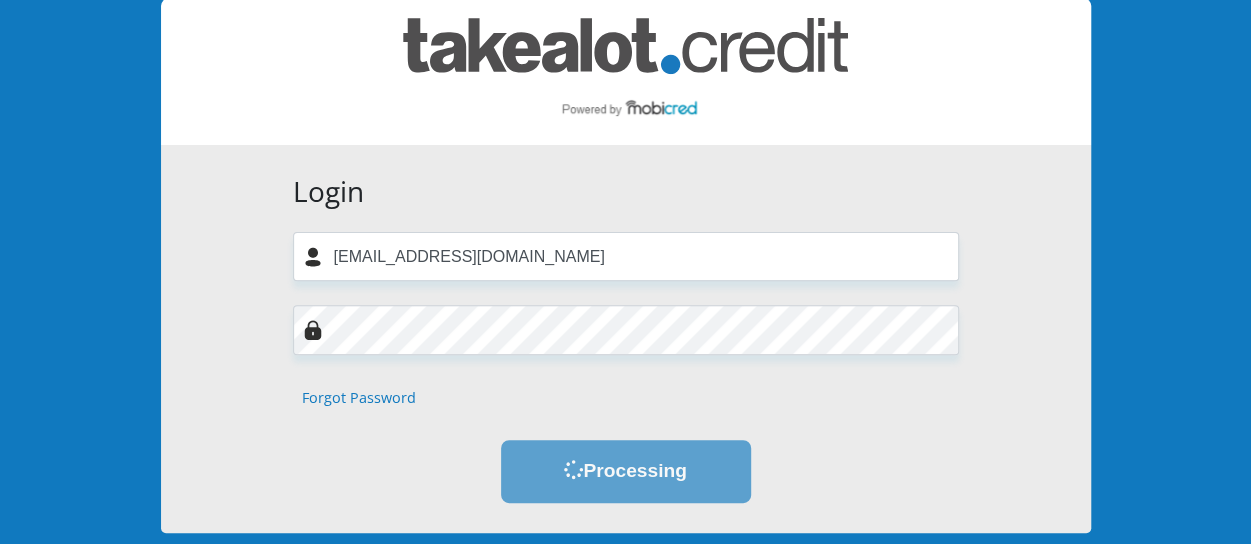 scroll, scrollTop: 0, scrollLeft: 0, axis: both 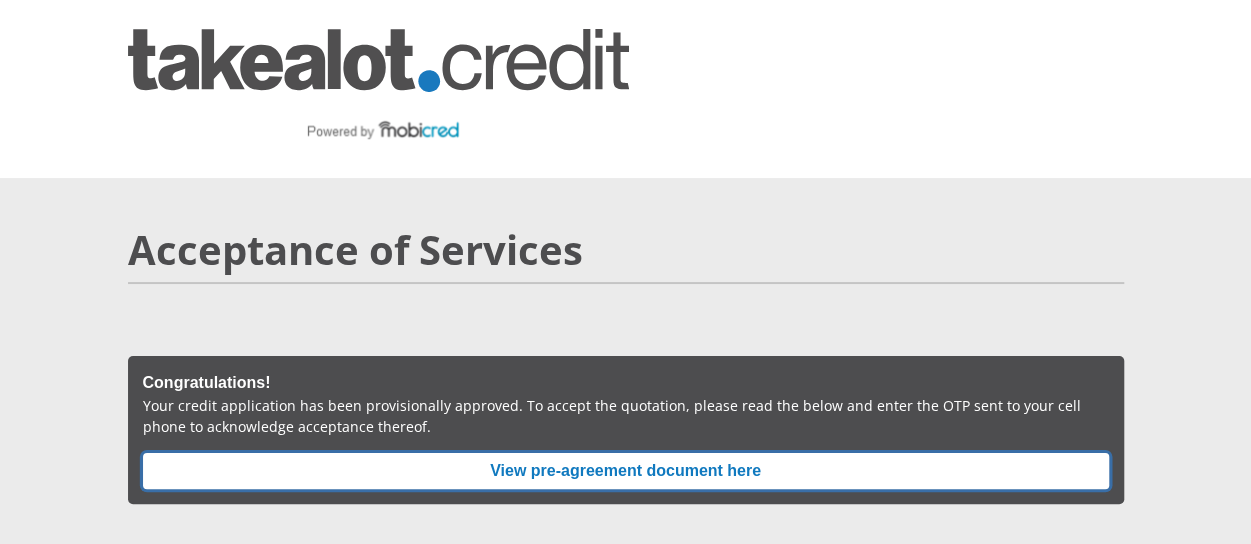 click on "View pre-agreement document here" at bounding box center (626, 471) 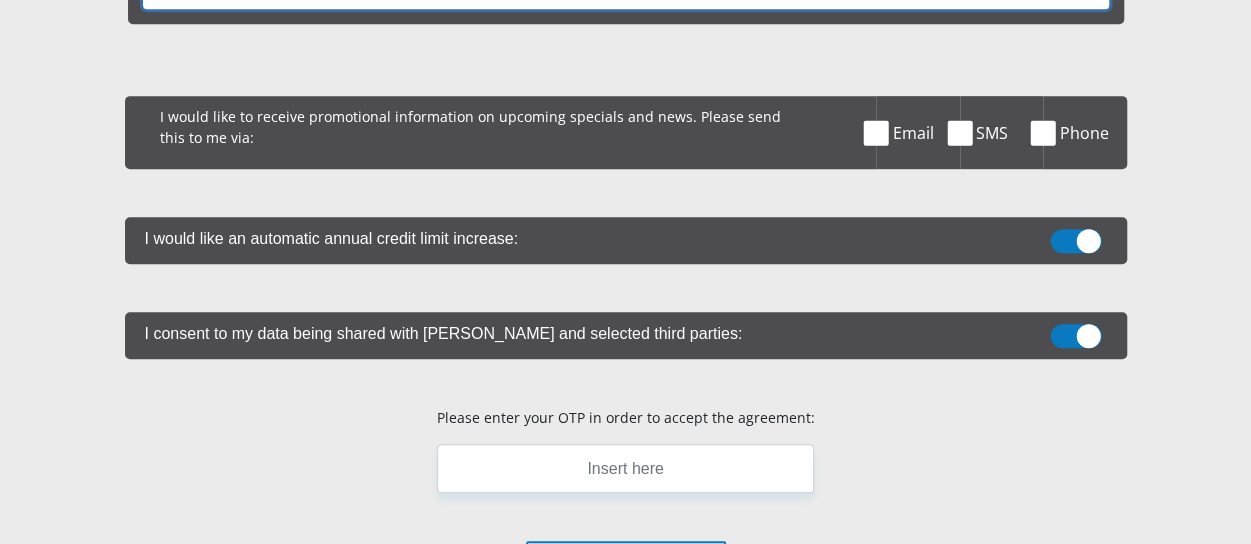 scroll, scrollTop: 560, scrollLeft: 0, axis: vertical 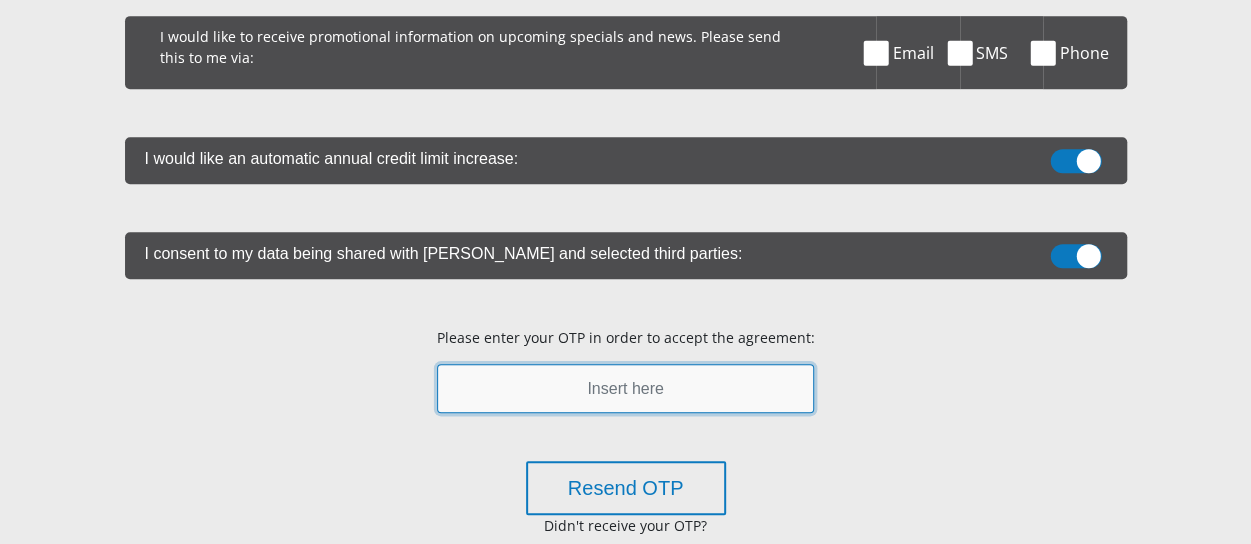 click at bounding box center (625, 388) 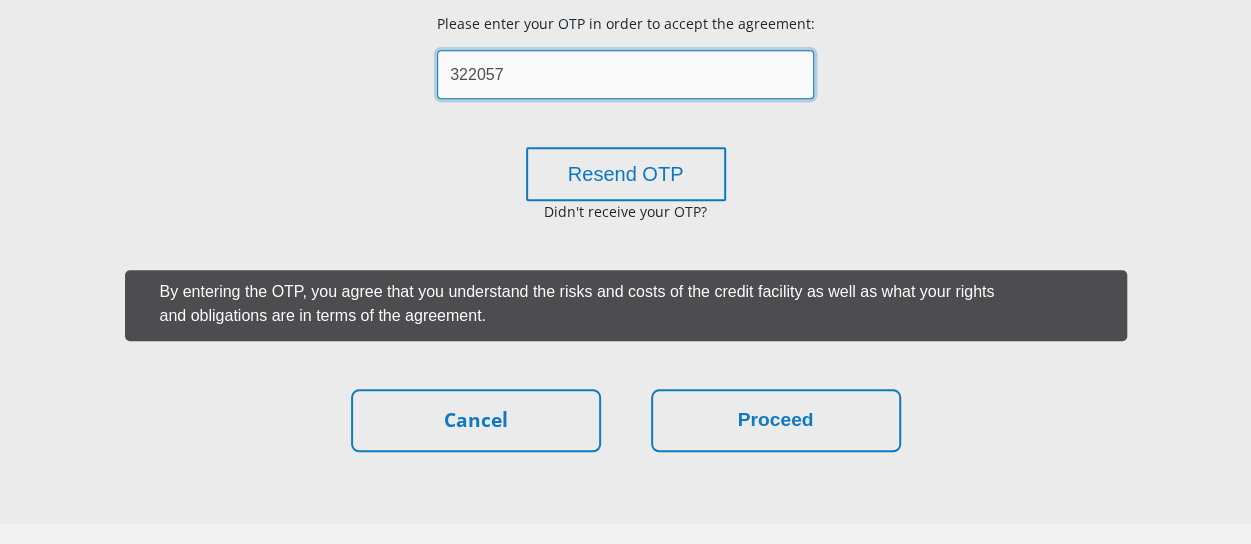 scroll, scrollTop: 870, scrollLeft: 0, axis: vertical 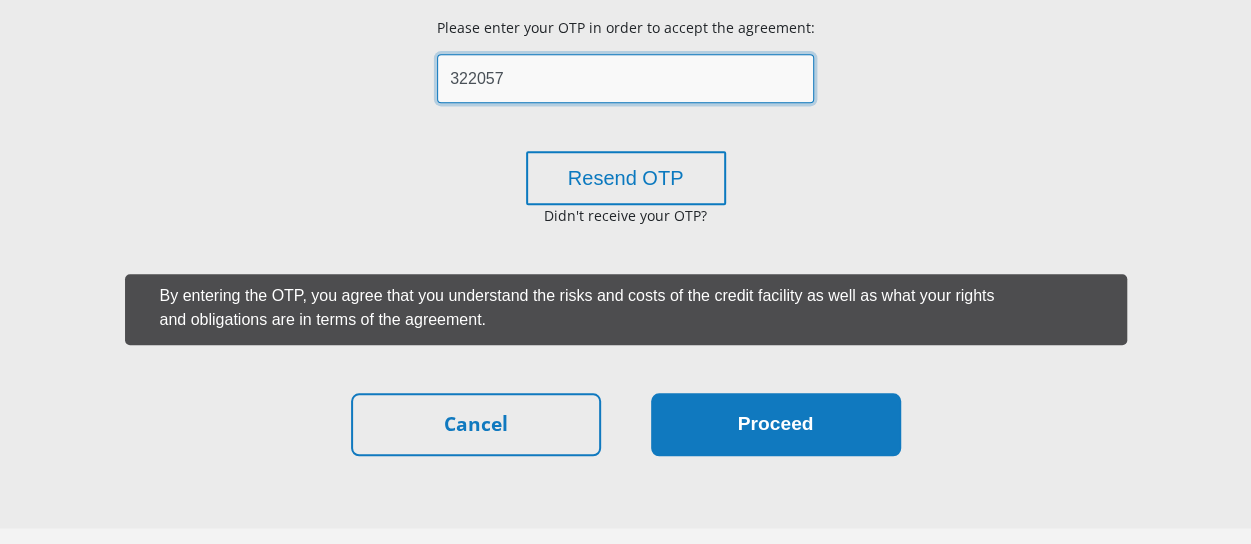 type on "322057" 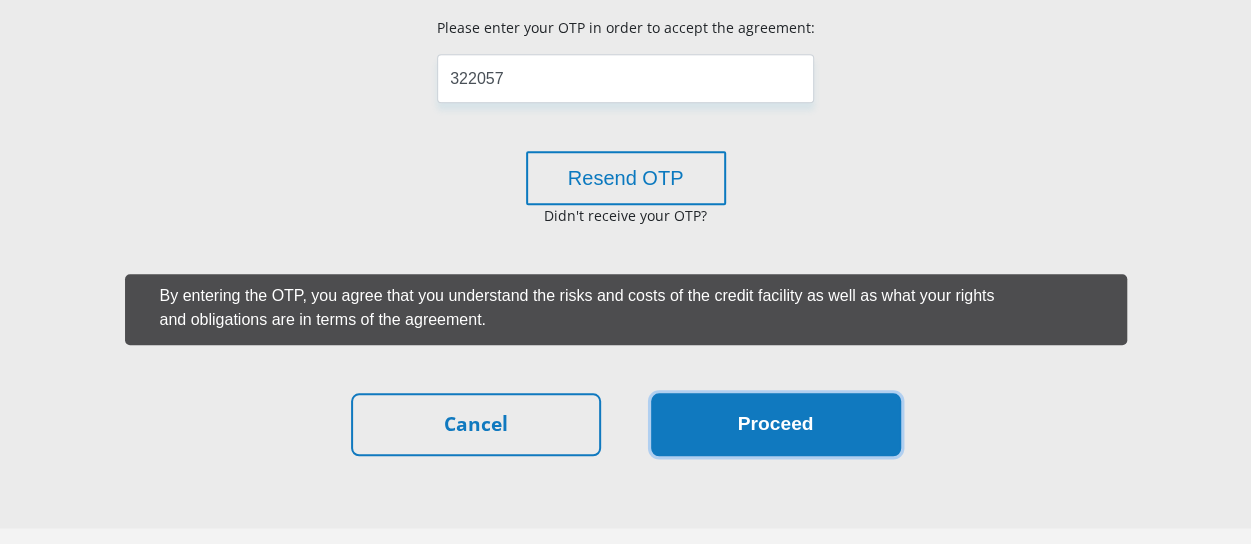 click on "Proceed" at bounding box center (776, 424) 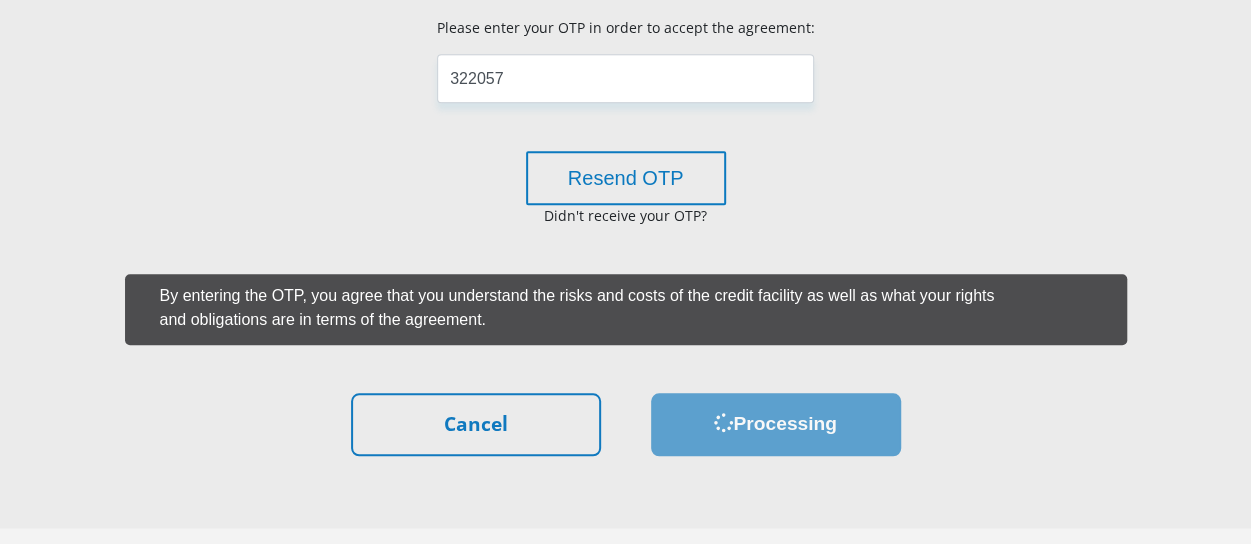 scroll, scrollTop: 0, scrollLeft: 0, axis: both 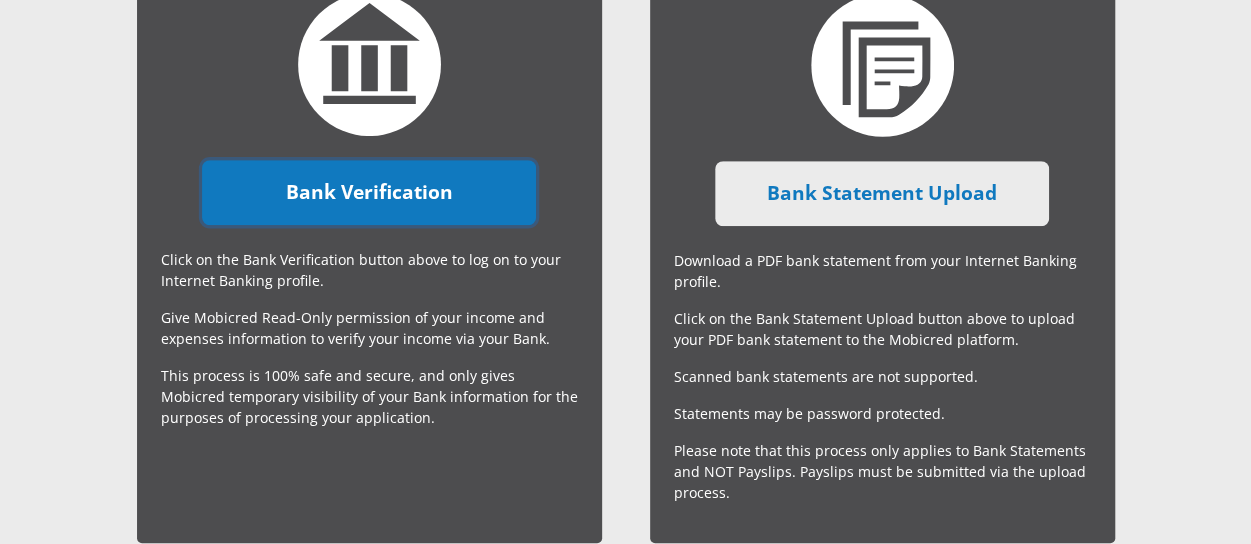 click on "Bank Verification" at bounding box center (369, 192) 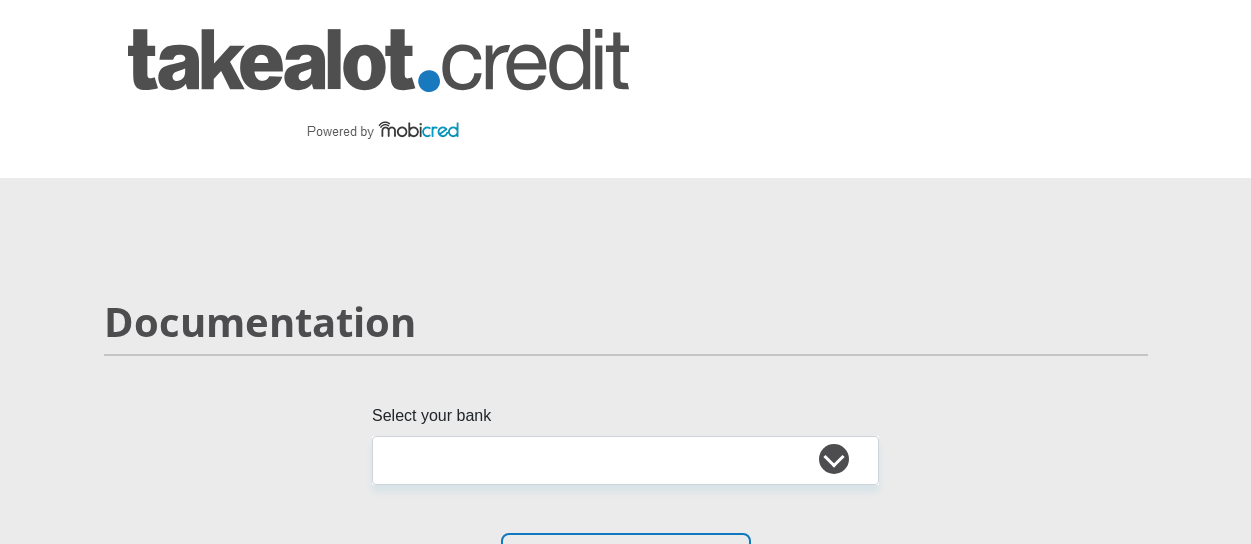 scroll, scrollTop: 0, scrollLeft: 0, axis: both 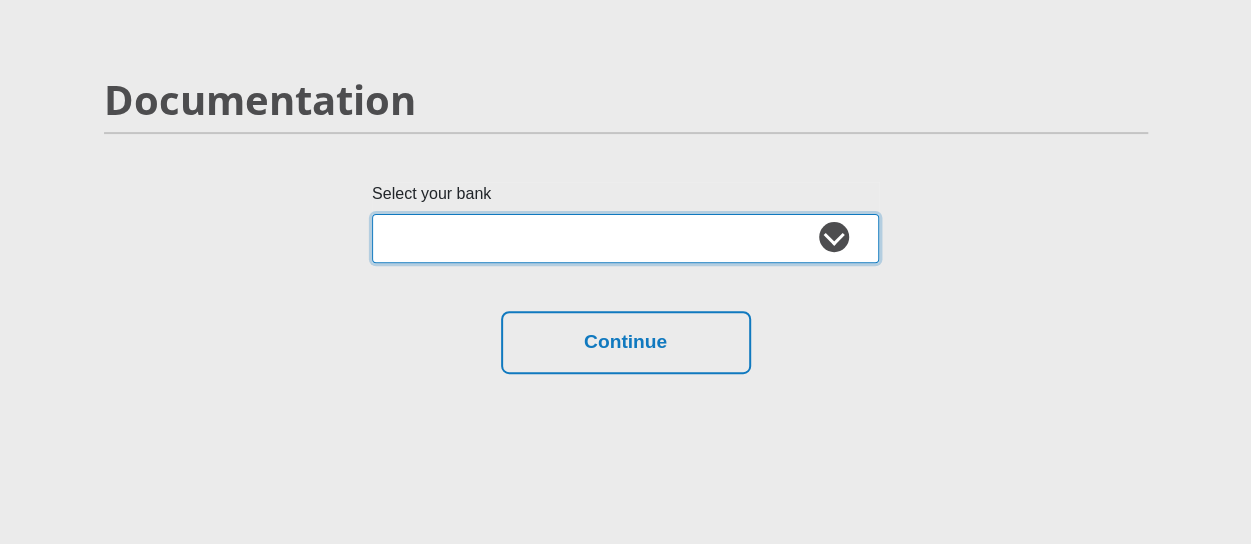 click on "Absa
Capitec Bank
Discovery Bank
First National Bank
Nedbank
Standard Bank
TymeBank" at bounding box center (625, 238) 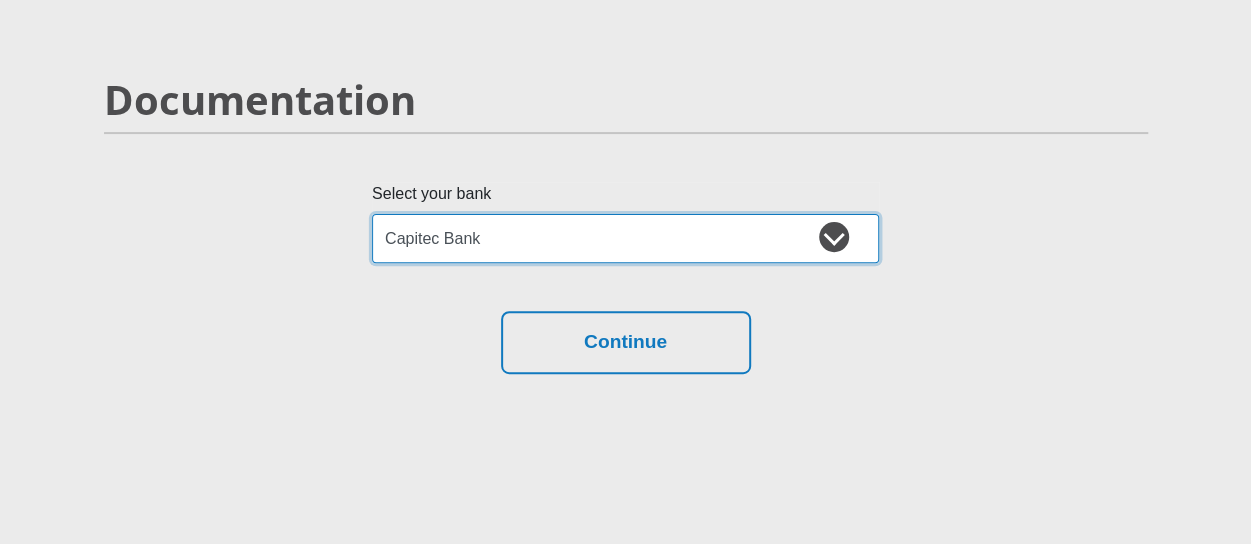 click on "Absa
Capitec Bank
Discovery Bank
First National Bank
Nedbank
Standard Bank
TymeBank" at bounding box center [625, 238] 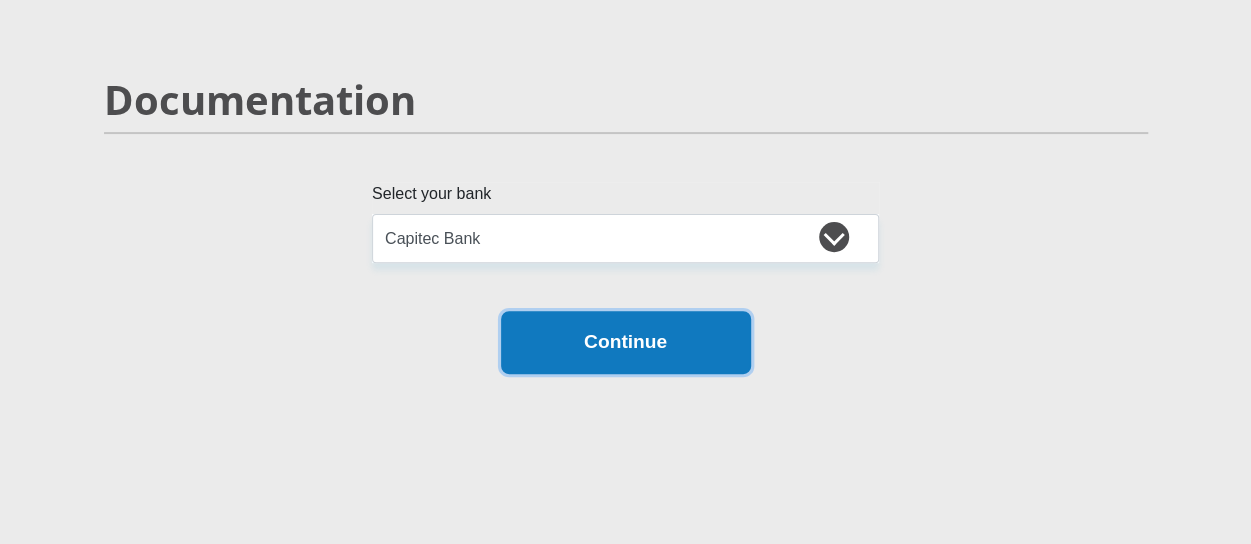 click on "Continue" at bounding box center (626, 342) 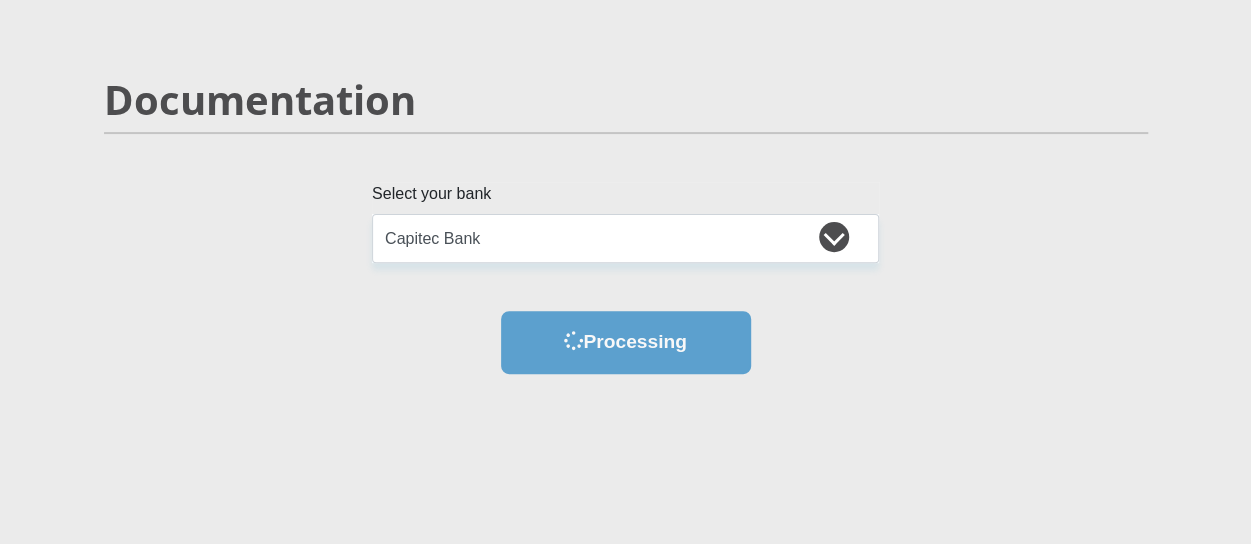 scroll, scrollTop: 0, scrollLeft: 0, axis: both 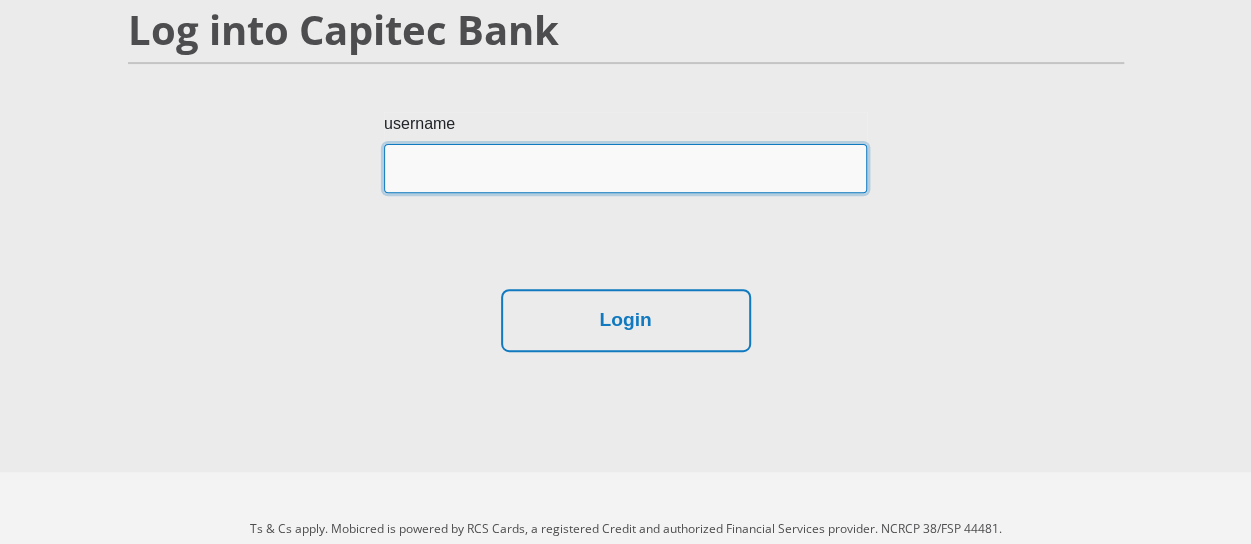 click on "username" at bounding box center [625, 168] 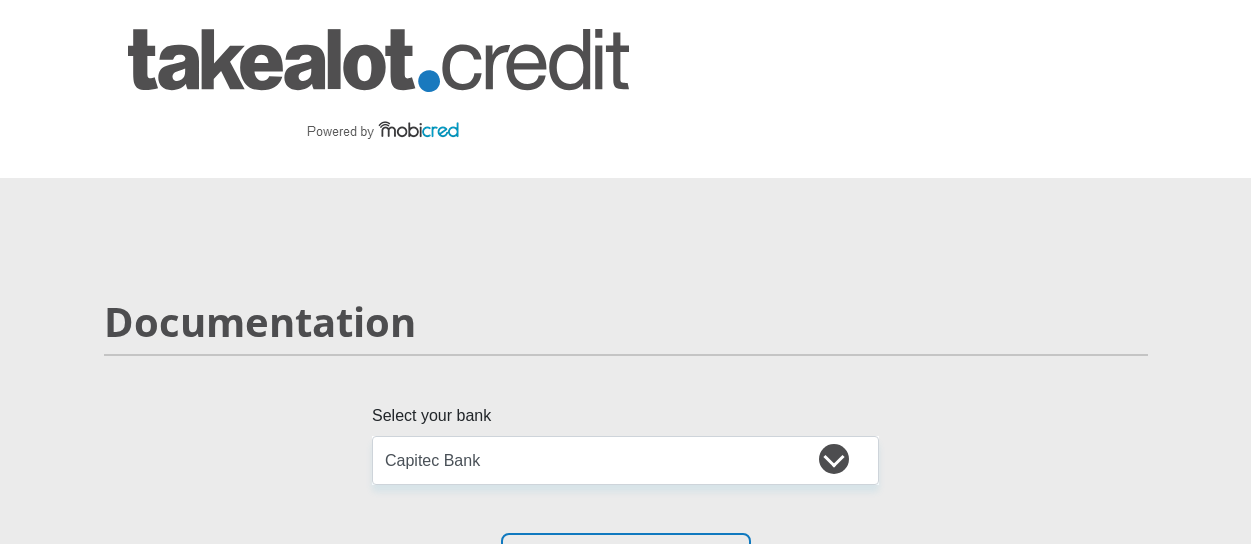 select on "{"id":"2","title":"Capitec Bank","institution":"Capitec","alias":"capitec","country":"ZA","branch_code":470010,"login_fields":[{"title":"username","name":"field1","placeholder":"Account Number"}]}" 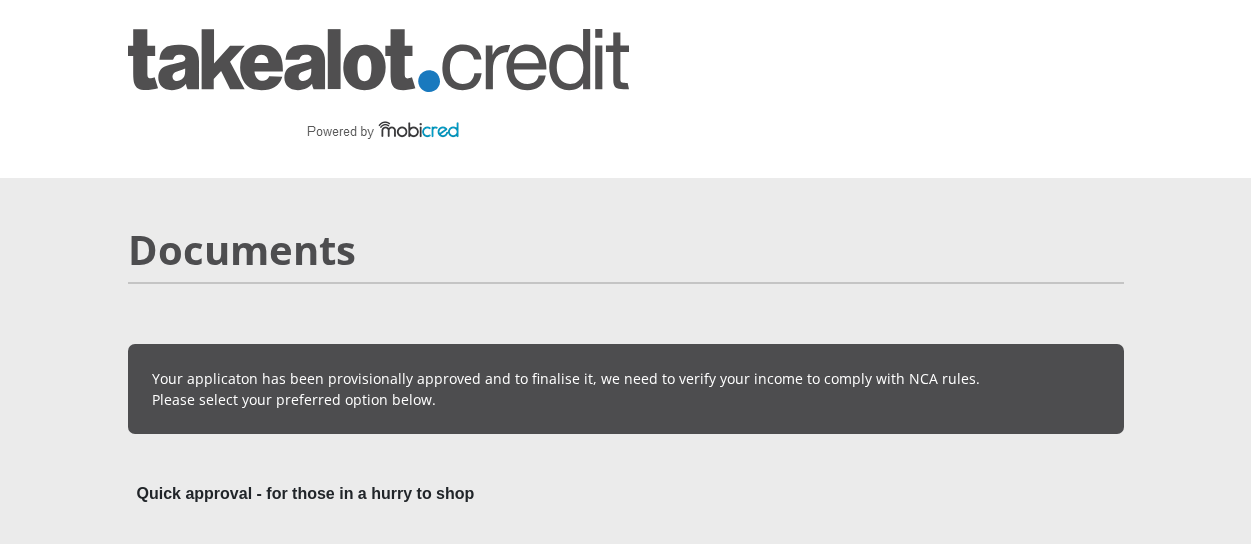 scroll, scrollTop: 597, scrollLeft: 0, axis: vertical 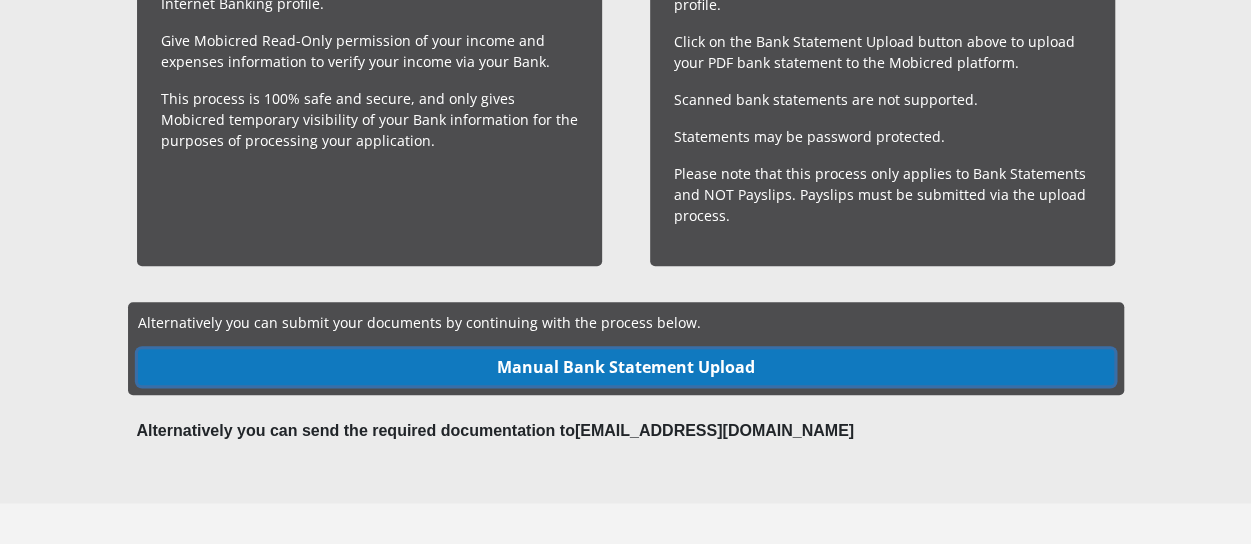 click on "Manual Bank Statement Upload" at bounding box center [626, 367] 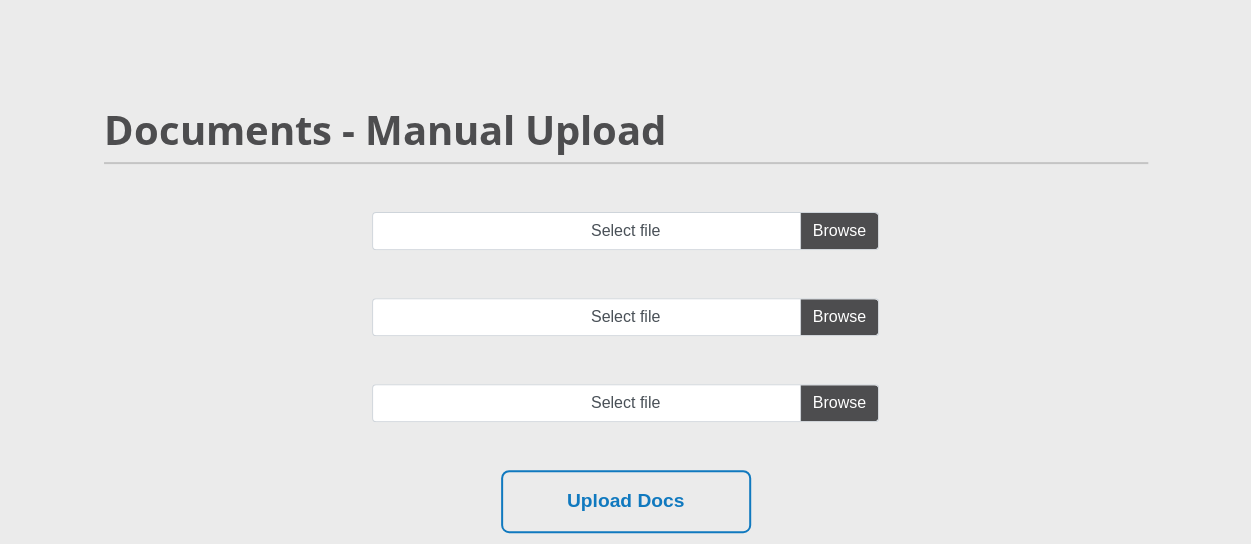 scroll, scrollTop: 280, scrollLeft: 0, axis: vertical 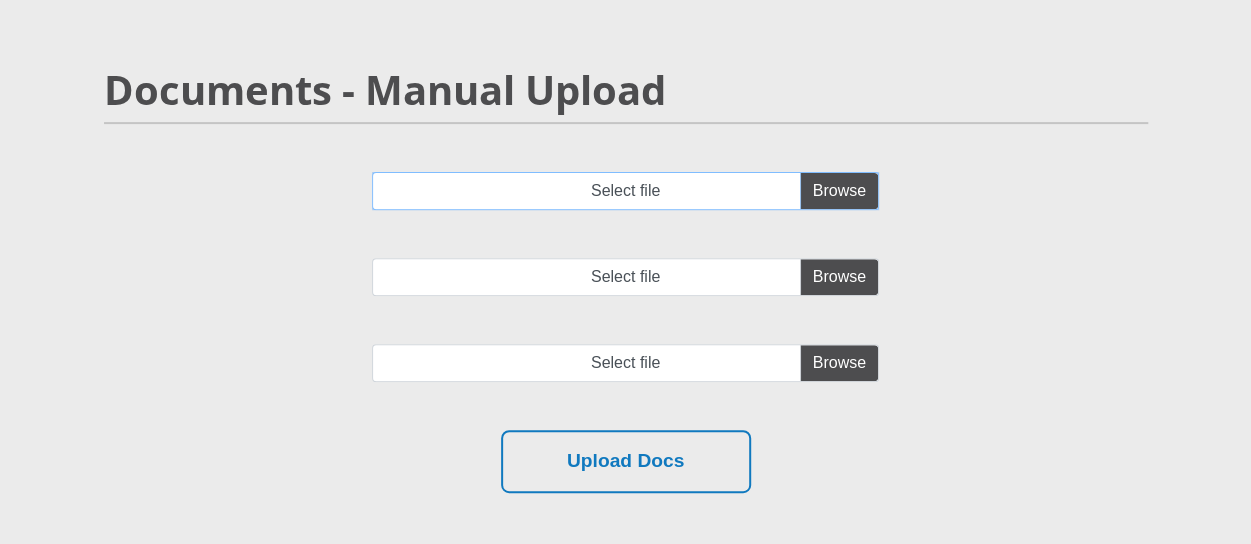 click on "Select file" at bounding box center [625, 191] 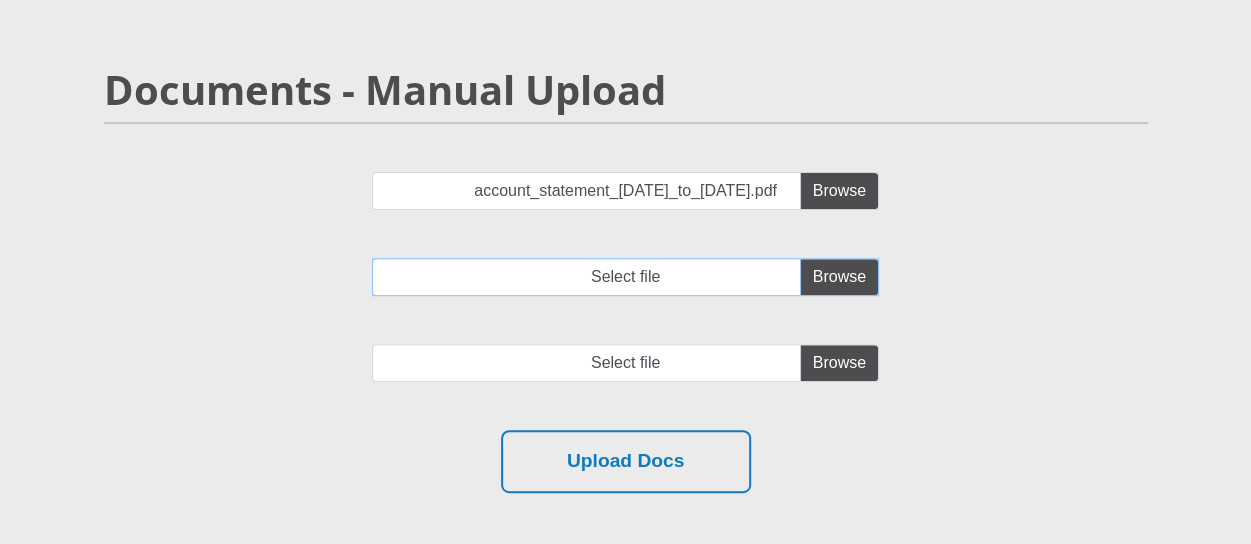 click on "Select file" at bounding box center (625, 277) 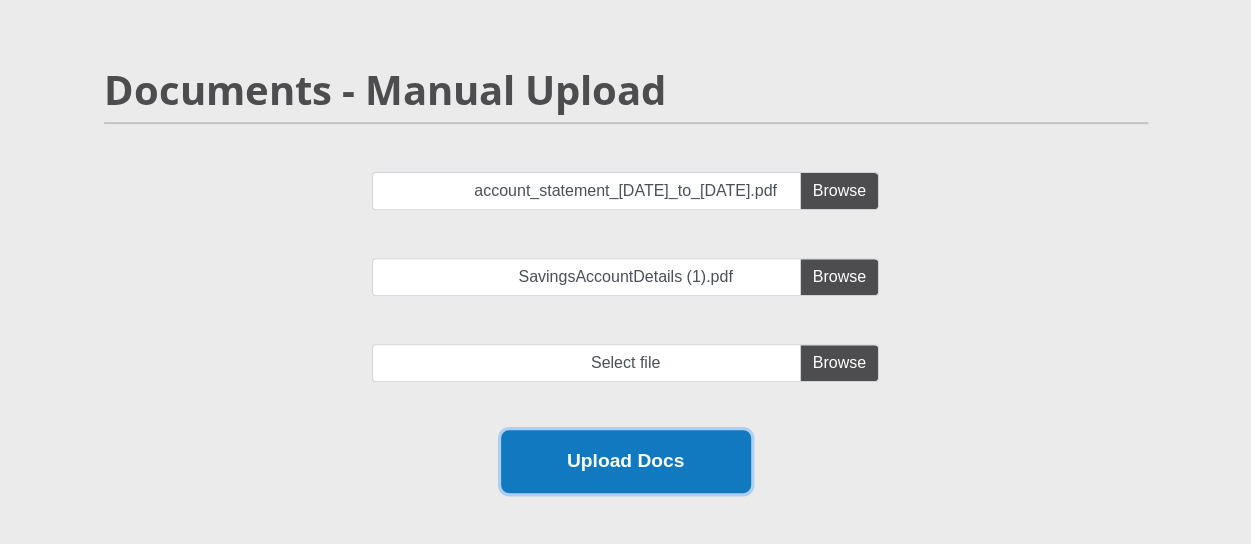 click on "Upload Docs" at bounding box center [626, 461] 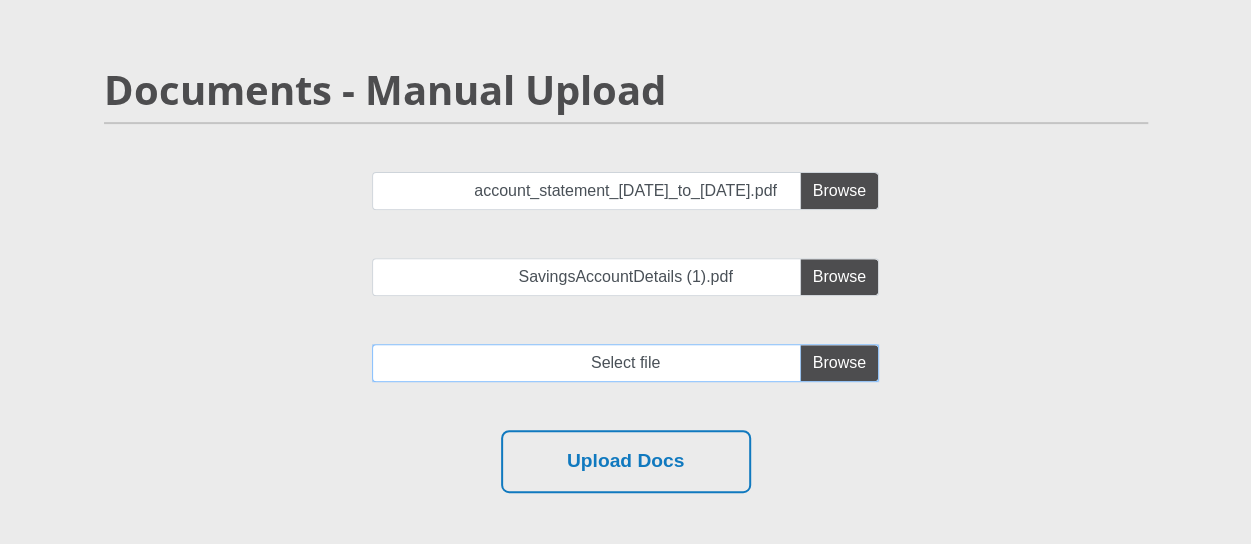 click at bounding box center (625, 363) 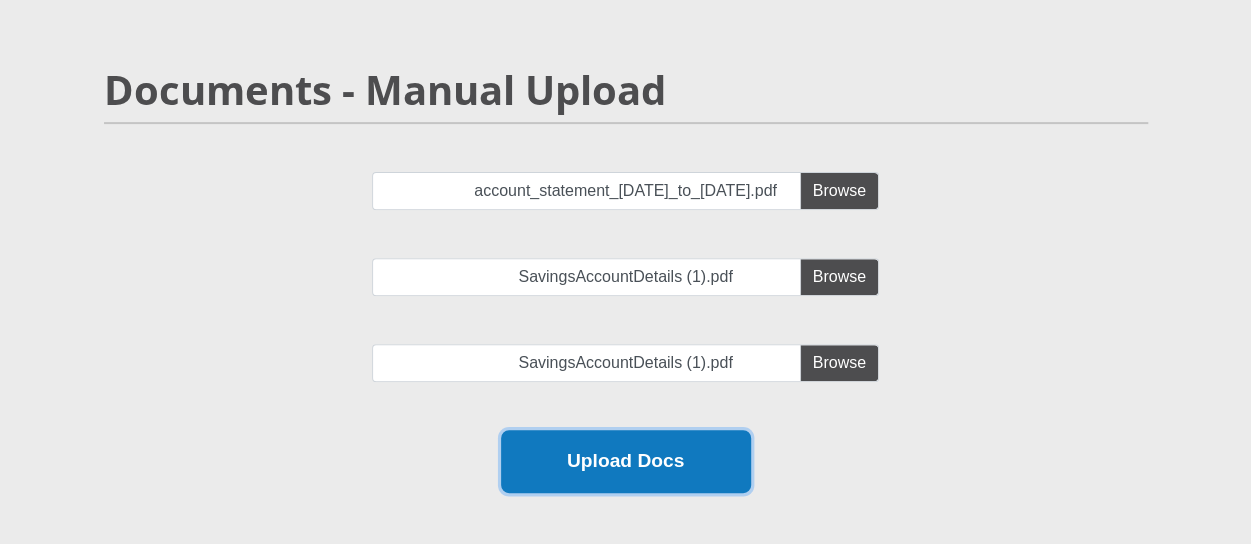 click on "Upload Docs" at bounding box center (626, 461) 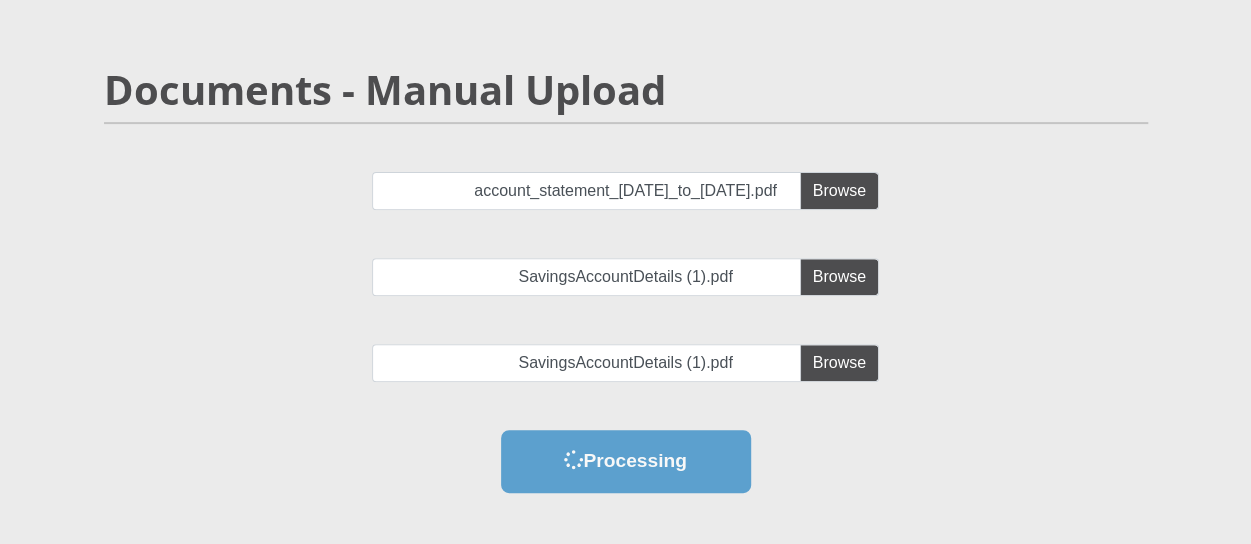 scroll, scrollTop: 0, scrollLeft: 0, axis: both 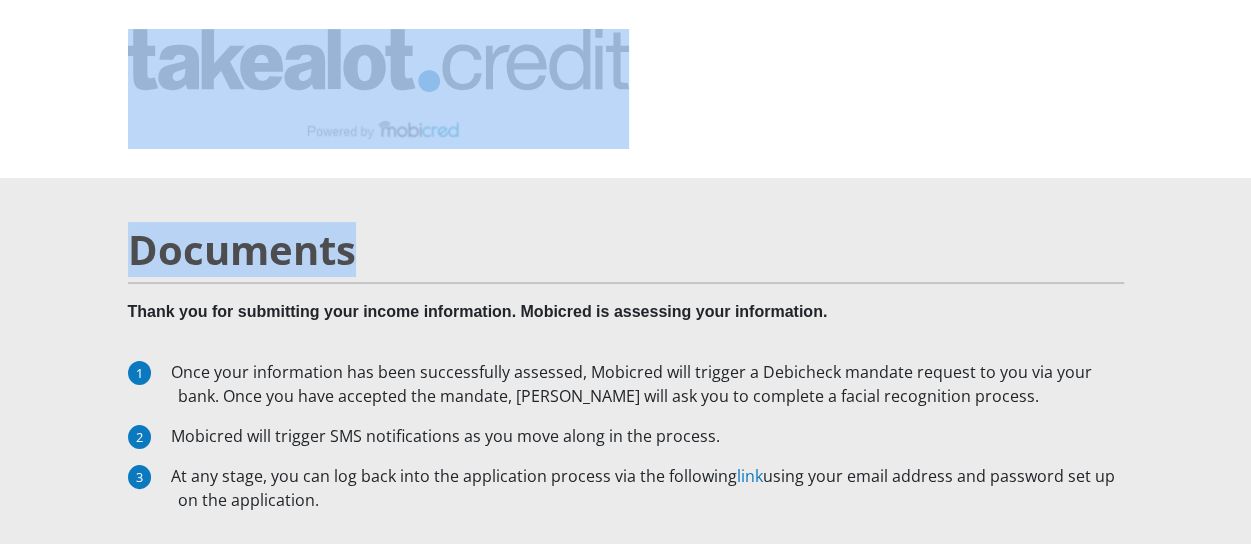 drag, startPoint x: 1249, startPoint y: 141, endPoint x: 1214, endPoint y: 261, distance: 125 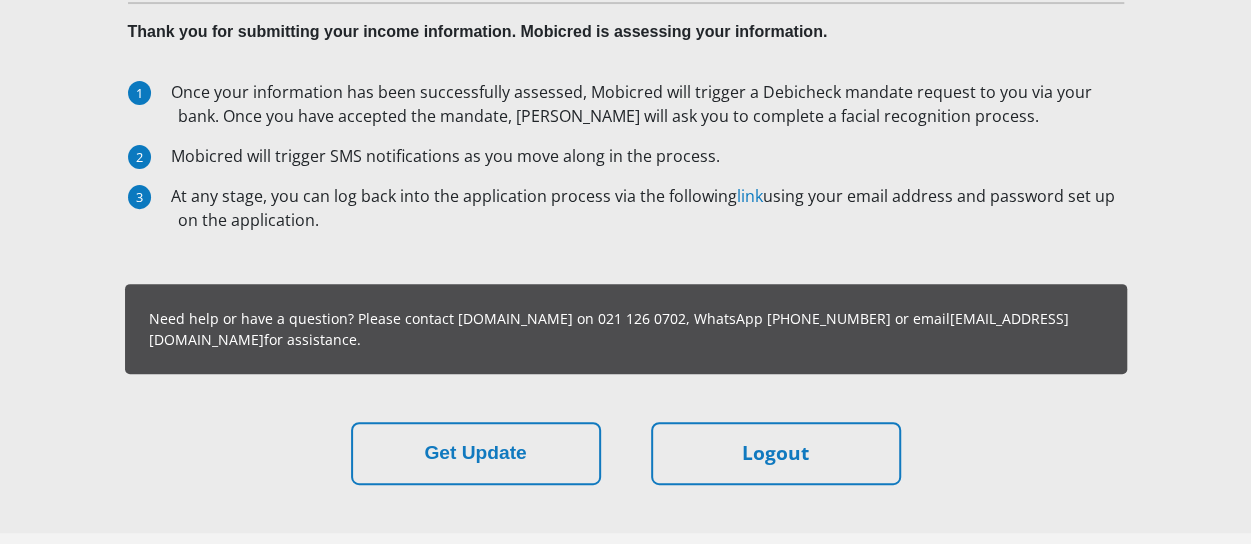 scroll, scrollTop: 240, scrollLeft: 0, axis: vertical 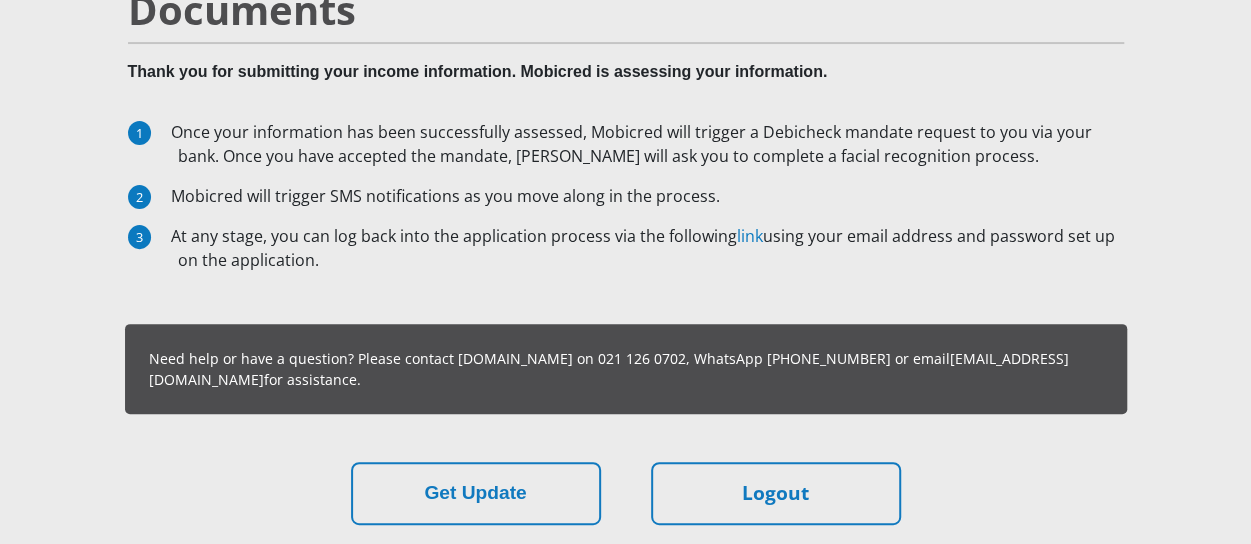 click on "Once your information has been successfully assessed,
Mobicred will trigger a Debicheck mandate request to you via your bank.
Once you have accepted the mandate,
[PERSON_NAME] will ask you to complete a facial recognition process.
Mobicred will trigger SMS notifications as you move along in the process.
At any stage, you can log back into the application process
via the following  link
using your email address and password set up on the application." at bounding box center (631, 196) 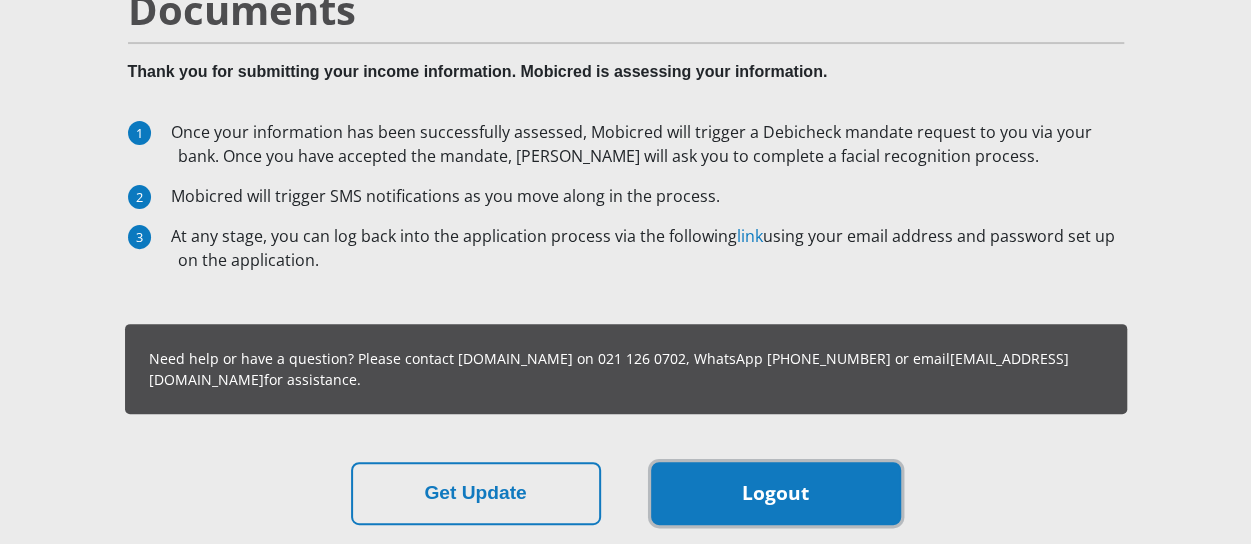 click on "Logout" at bounding box center [776, 493] 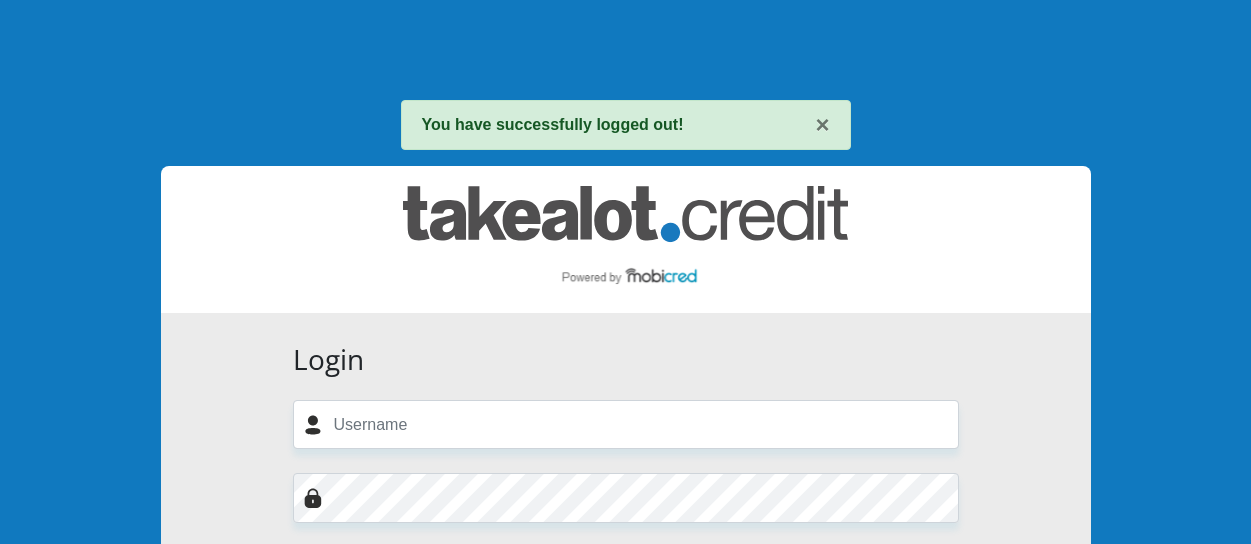 scroll, scrollTop: 0, scrollLeft: 0, axis: both 